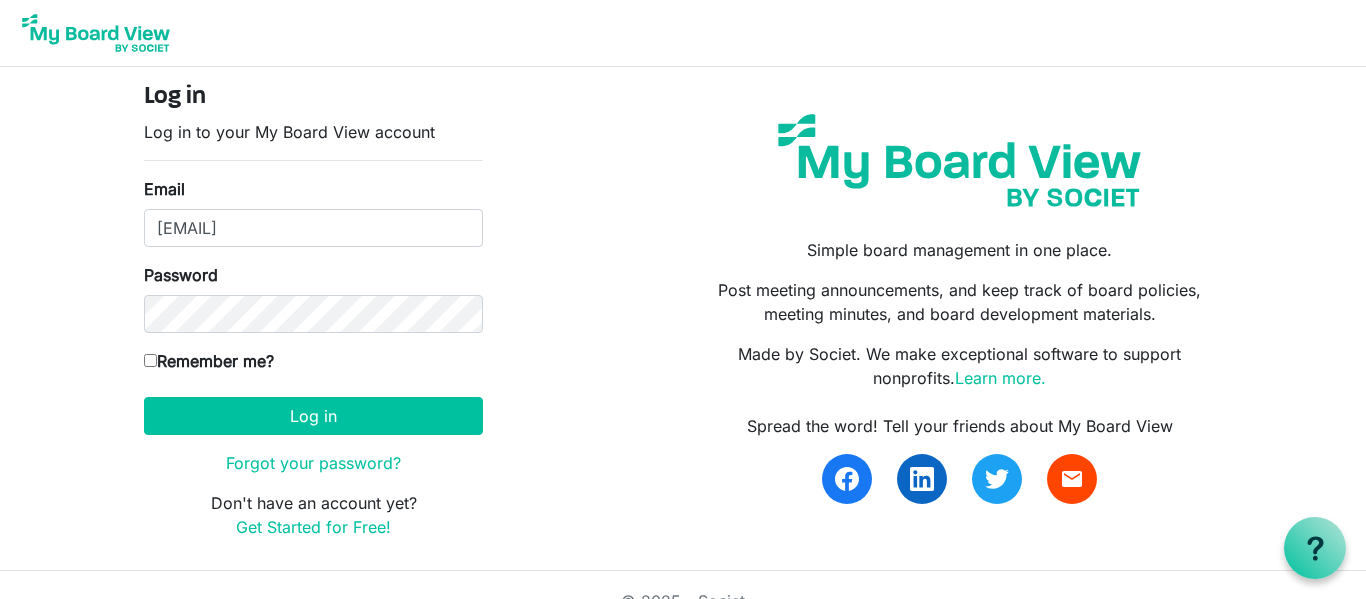 scroll, scrollTop: 0, scrollLeft: 0, axis: both 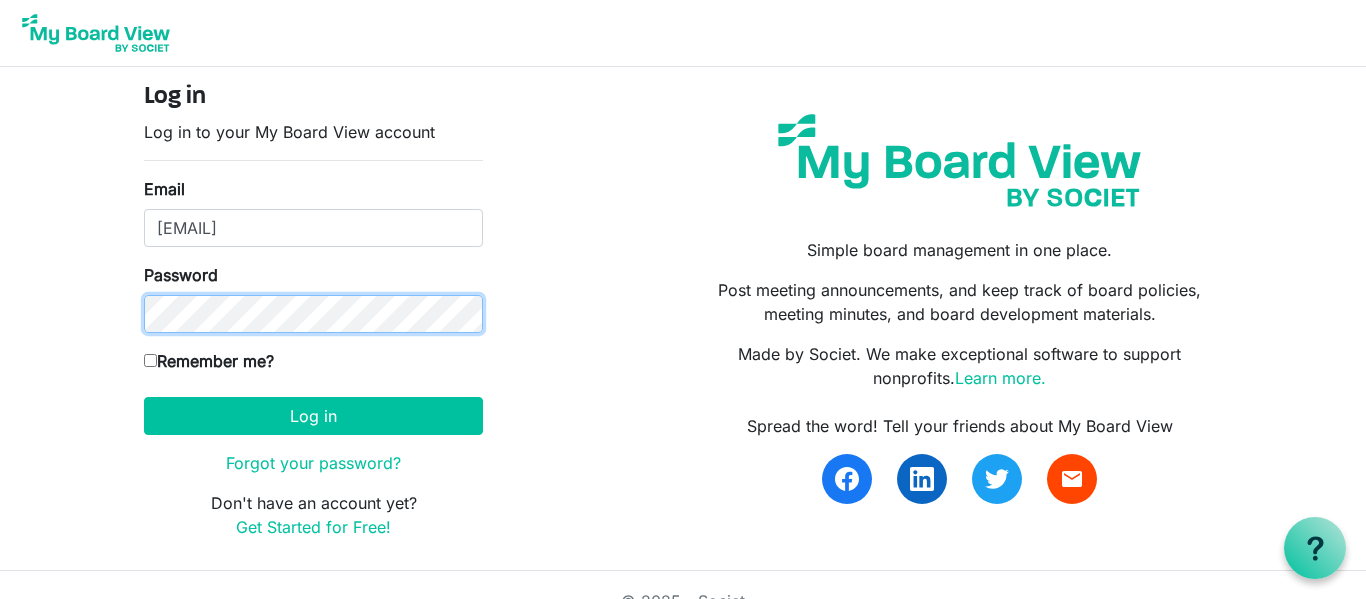click on "Log in" at bounding box center (313, 416) 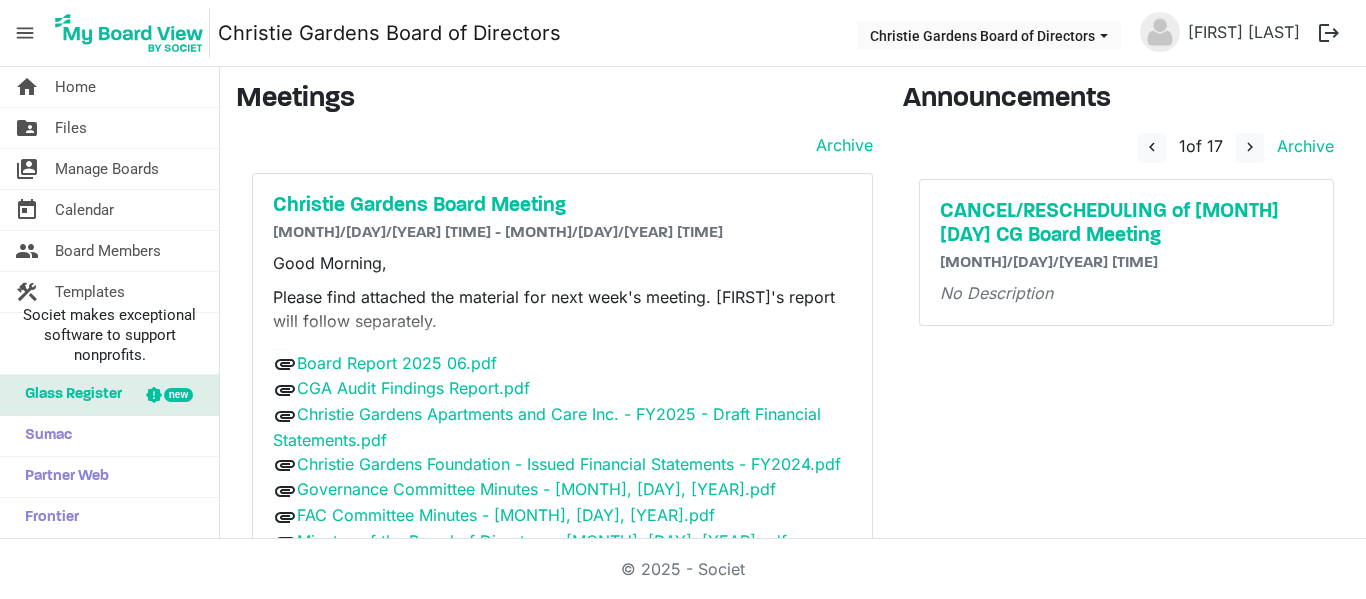 scroll, scrollTop: 0, scrollLeft: 0, axis: both 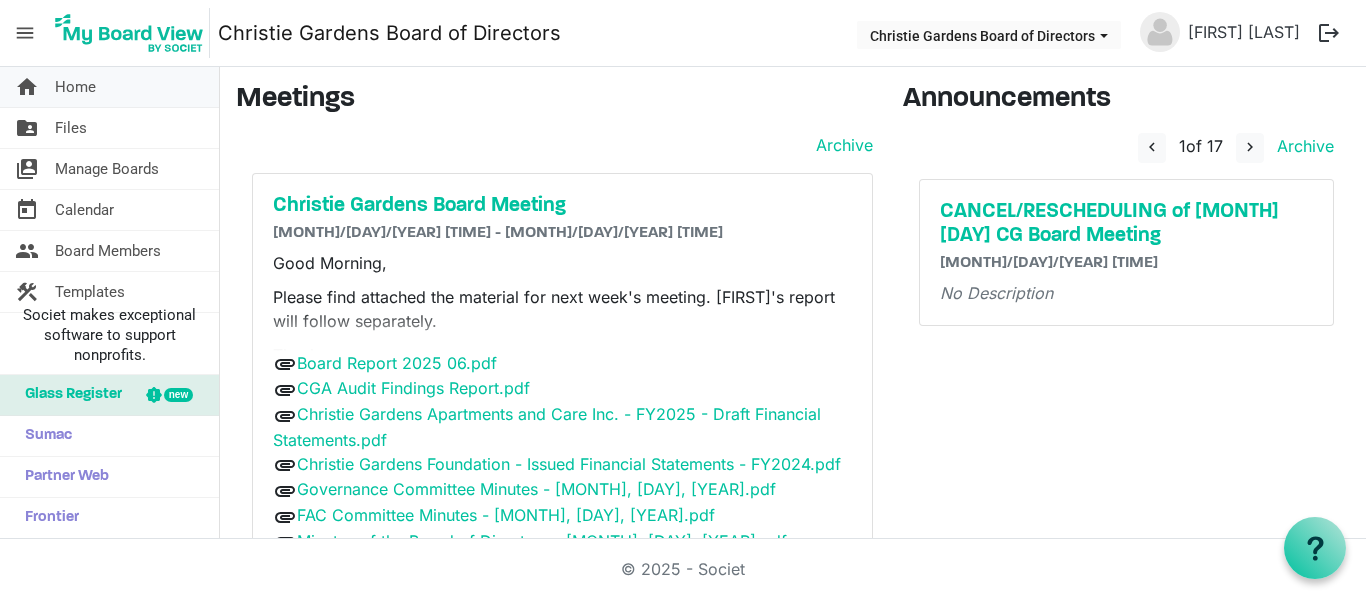 click on "Home" at bounding box center [75, 87] 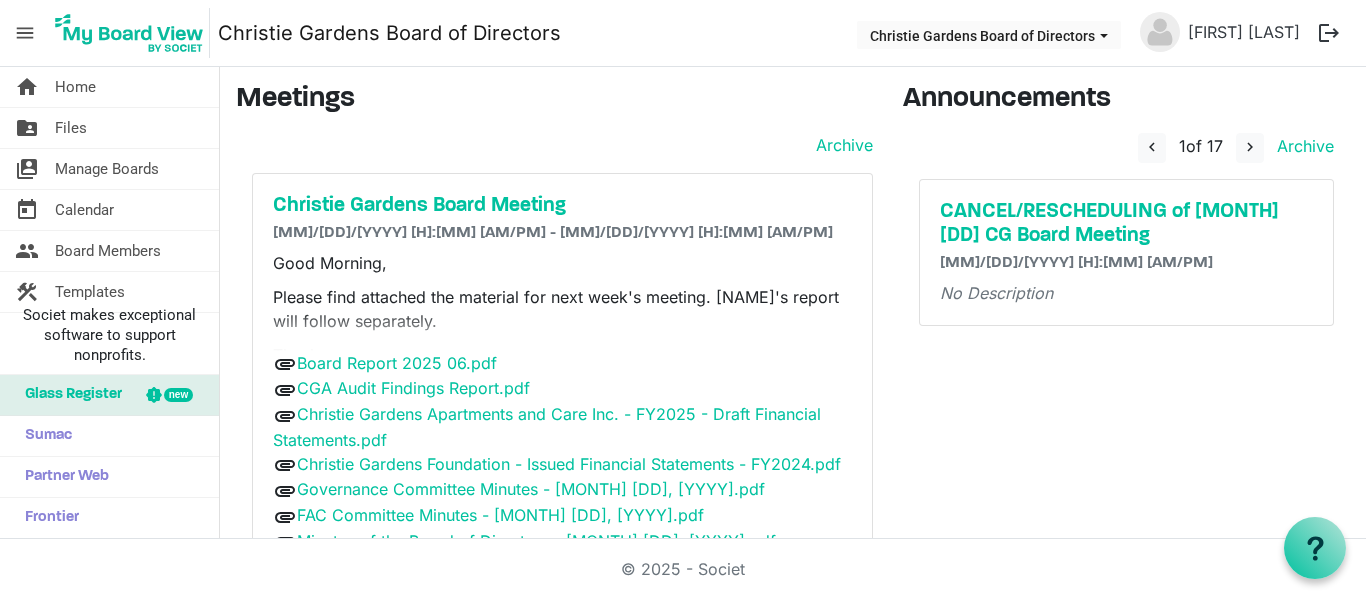 scroll, scrollTop: 0, scrollLeft: 0, axis: both 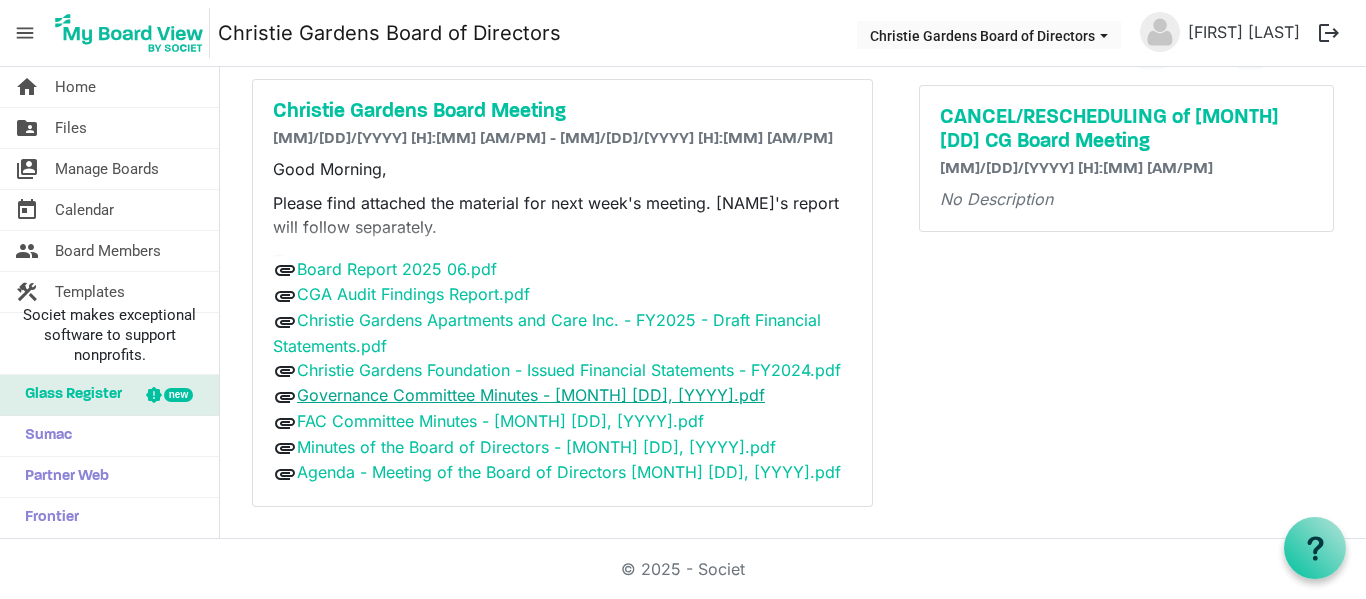 click on "Governance Committee Minutes - [DATE].pdf" at bounding box center (531, 395) 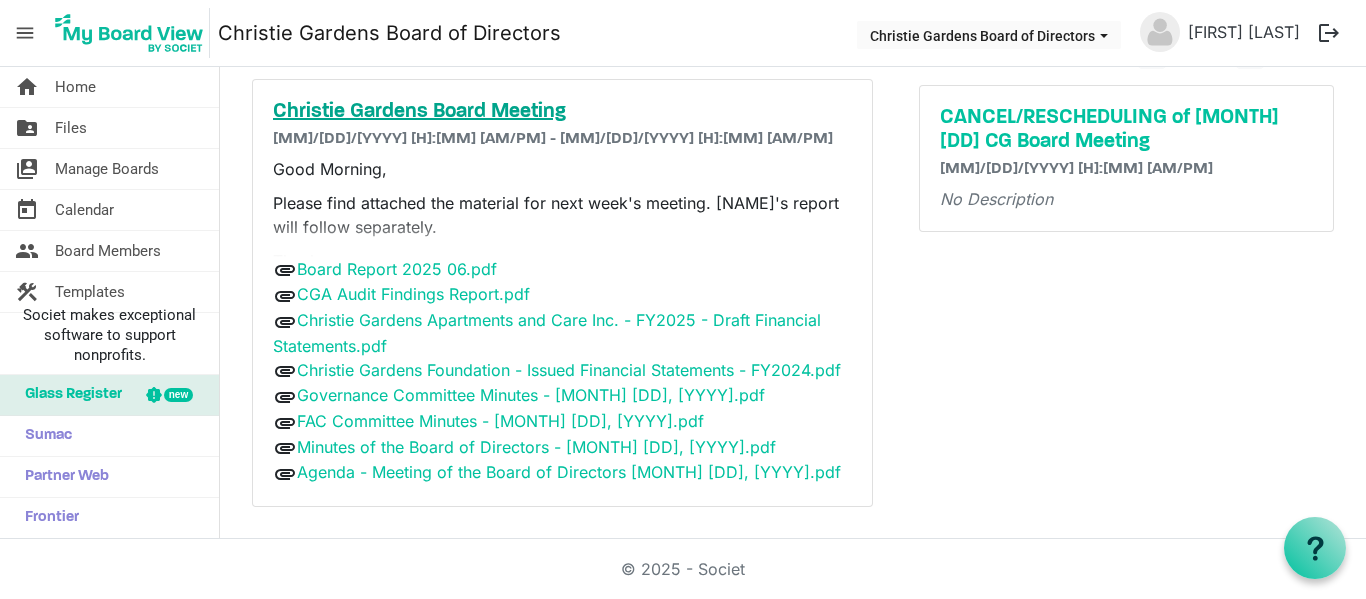 click on "Christie Gardens Board Meeting" at bounding box center (562, 112) 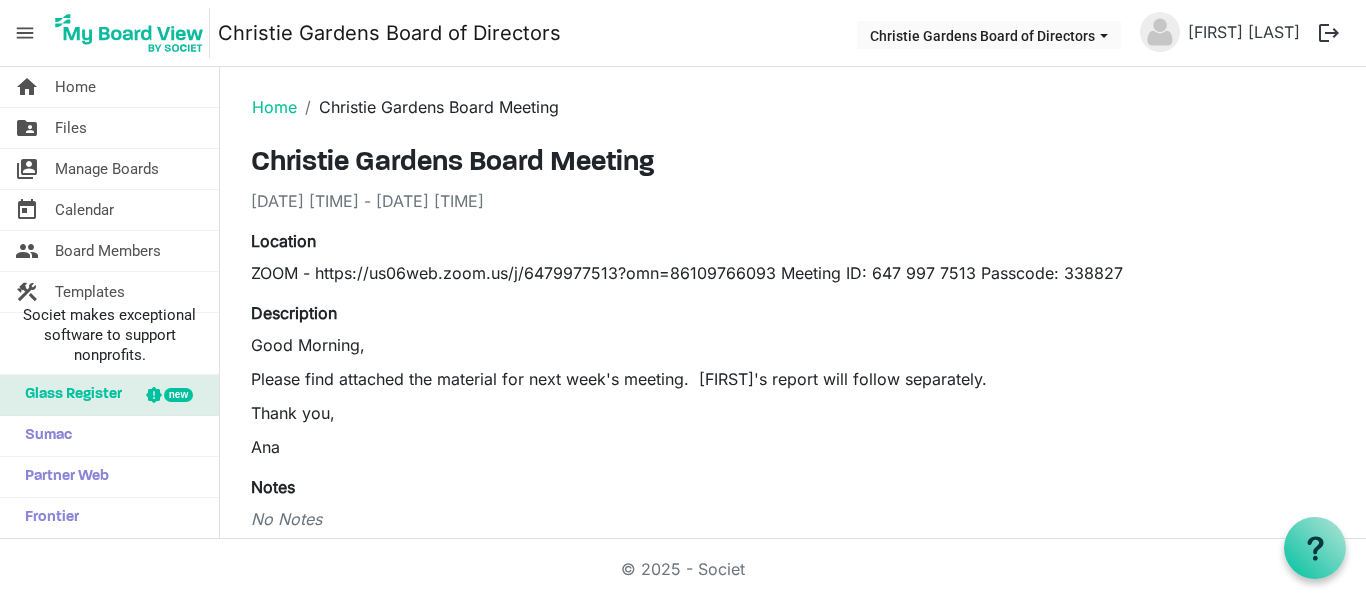scroll, scrollTop: 0, scrollLeft: 0, axis: both 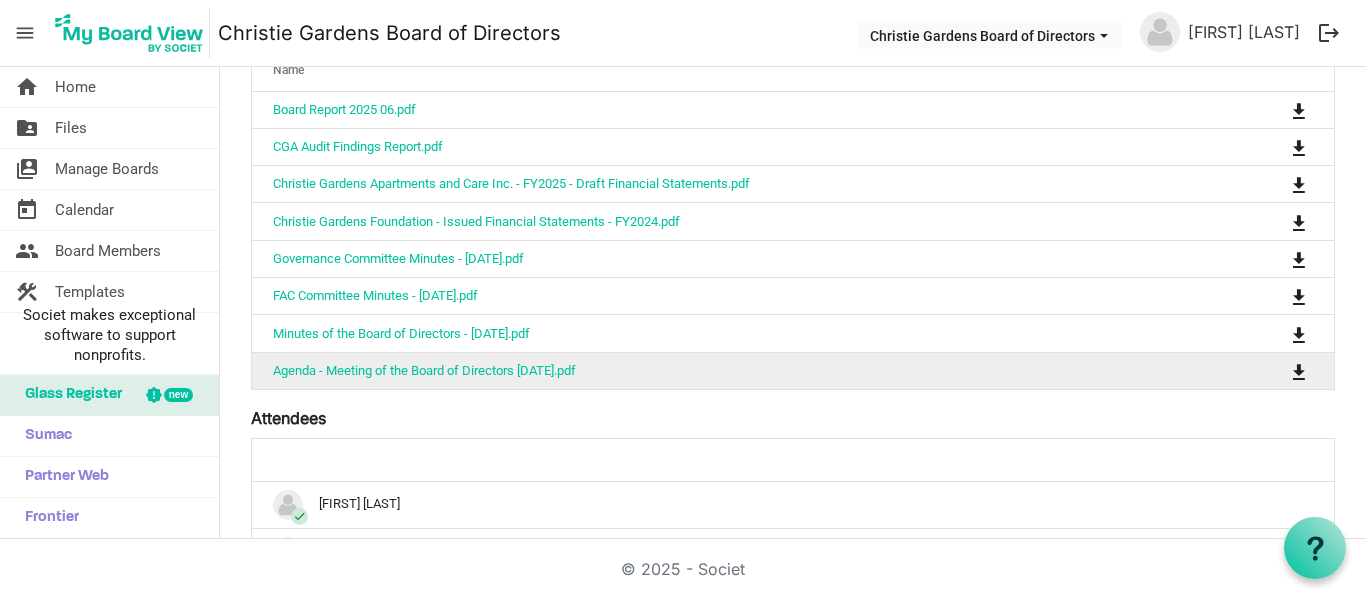 click on "Agenda - Meeting of the Board of Directors [MONTH] [DAY], [YEAR].pdf" at bounding box center [730, 370] 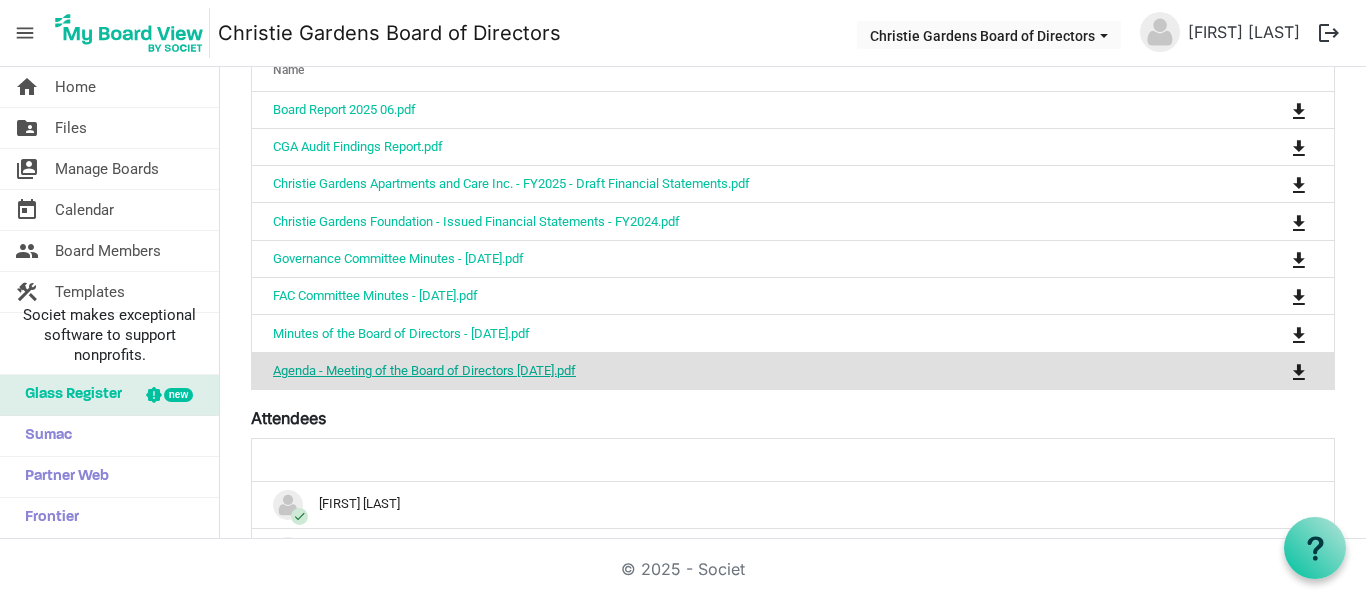 click on "Agenda - Meeting of the Board of Directors [MONTH] [DD], [YYYY].pdf" at bounding box center [424, 370] 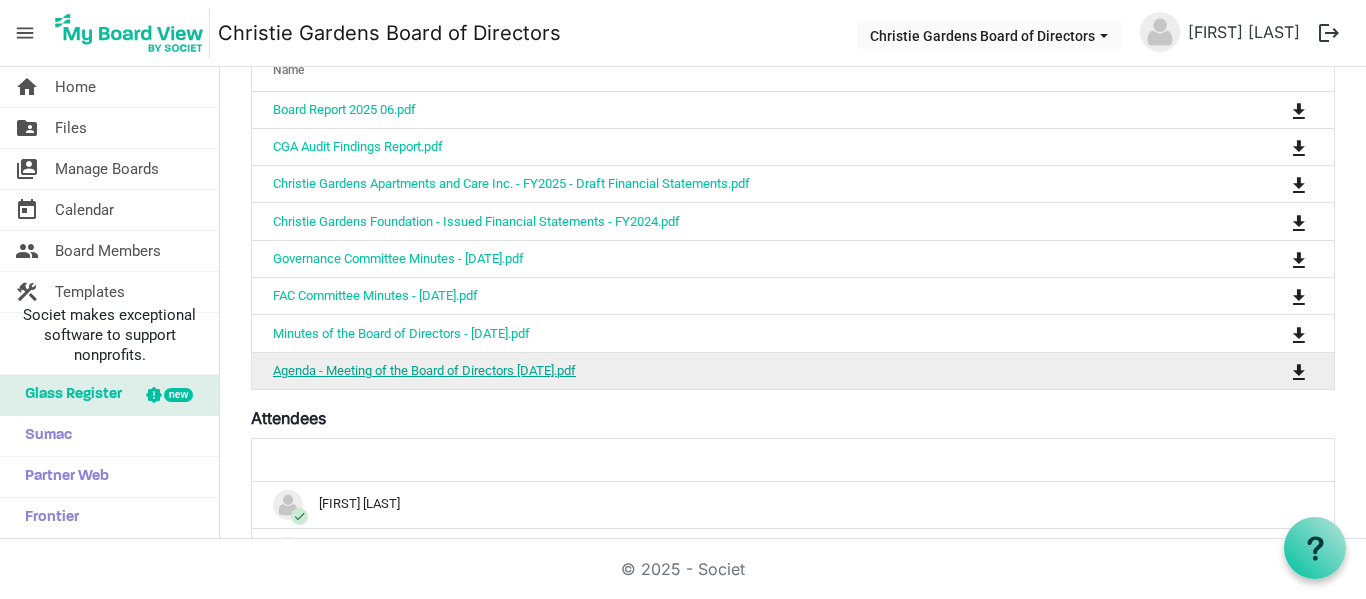 click on "Agenda - Meeting of the Board of Directors [DATE].pdf" at bounding box center (424, 370) 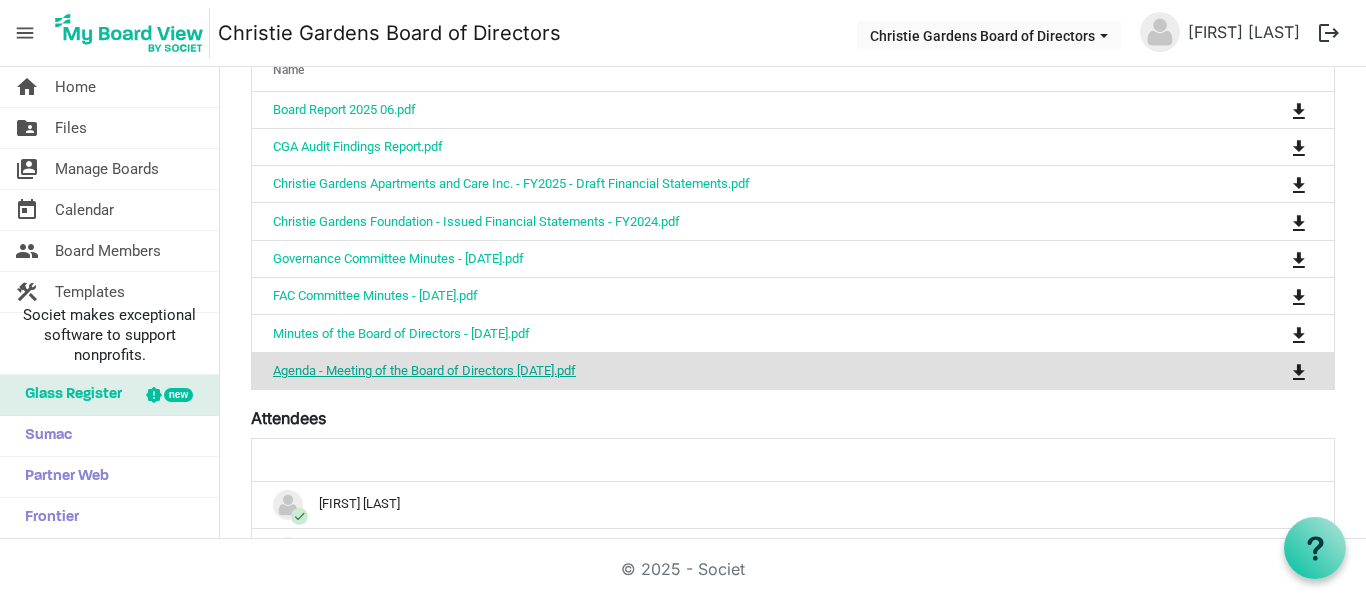 click on "Agenda - Meeting of the Board of Directors [DATE].pdf" at bounding box center (424, 370) 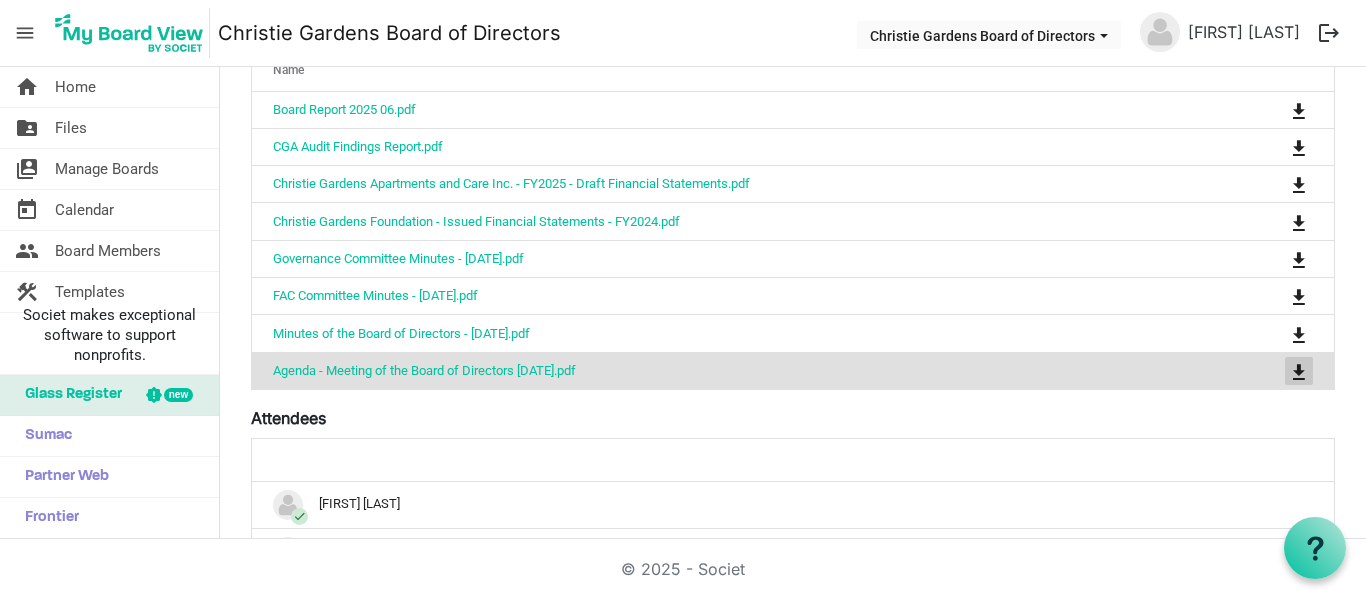 click at bounding box center (1299, 372) 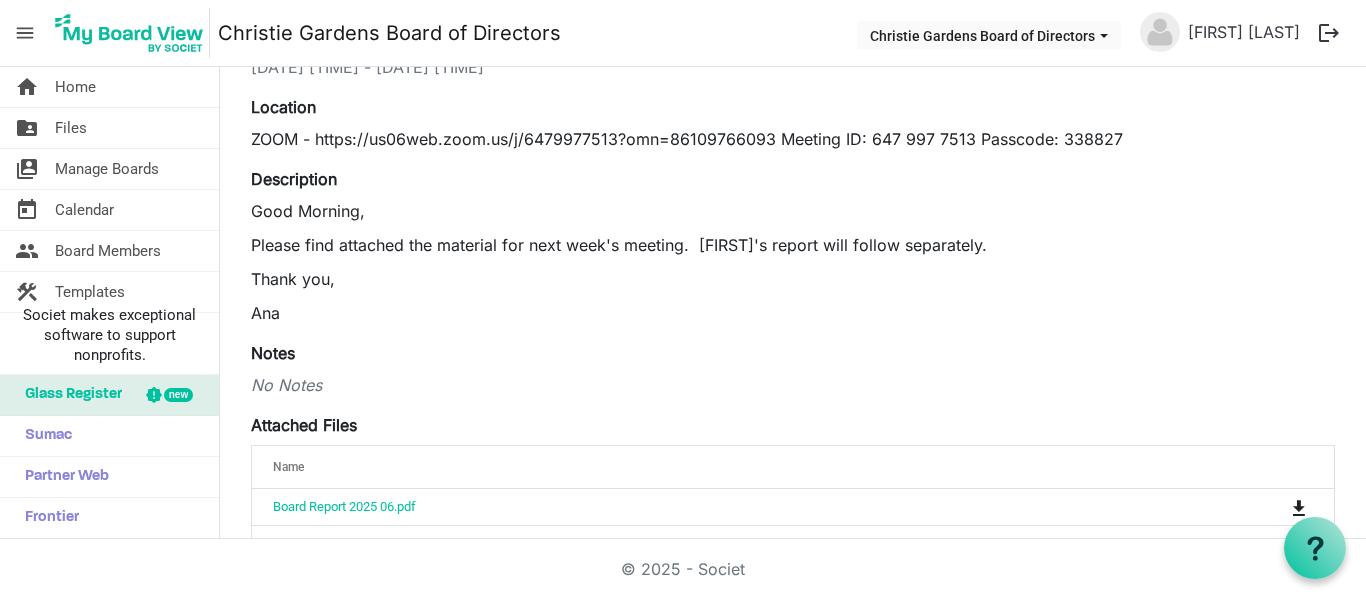 scroll, scrollTop: 0, scrollLeft: 0, axis: both 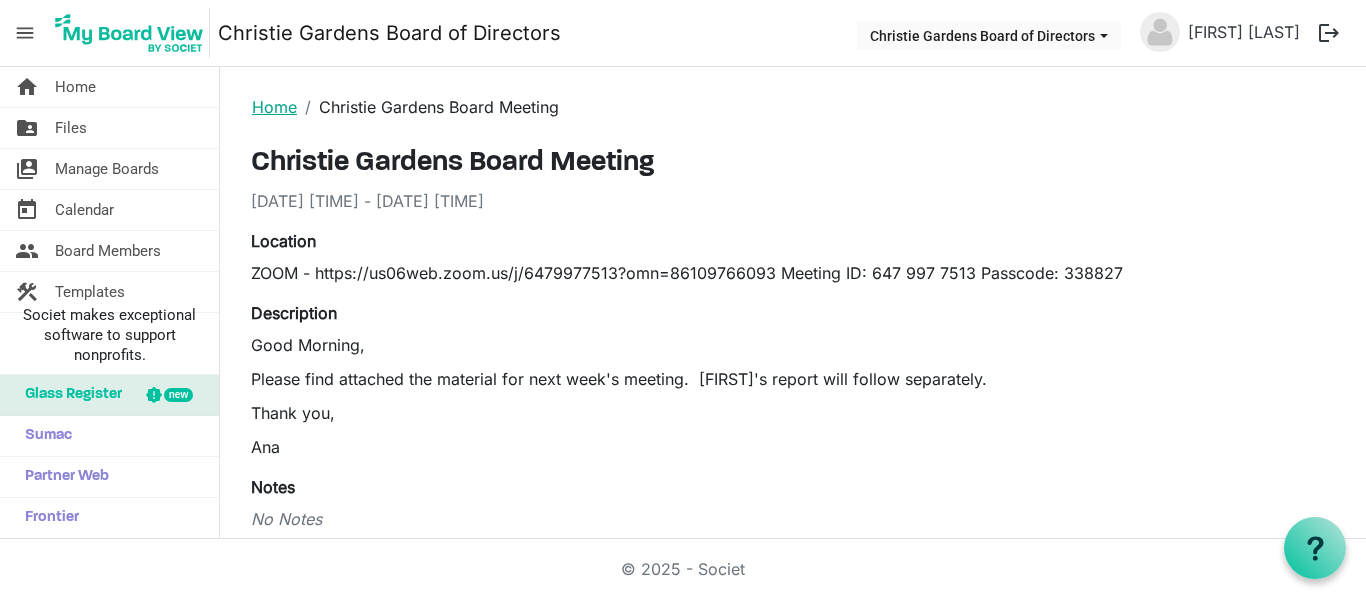 click on "Home" at bounding box center [274, 107] 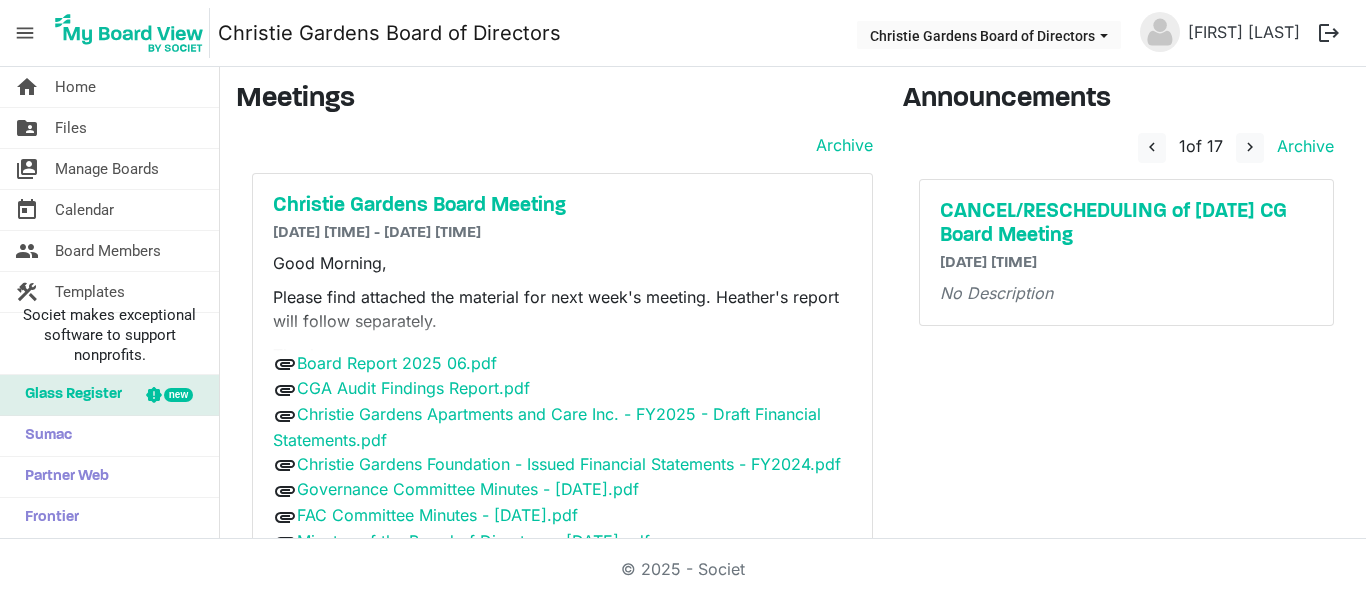 scroll, scrollTop: 0, scrollLeft: 0, axis: both 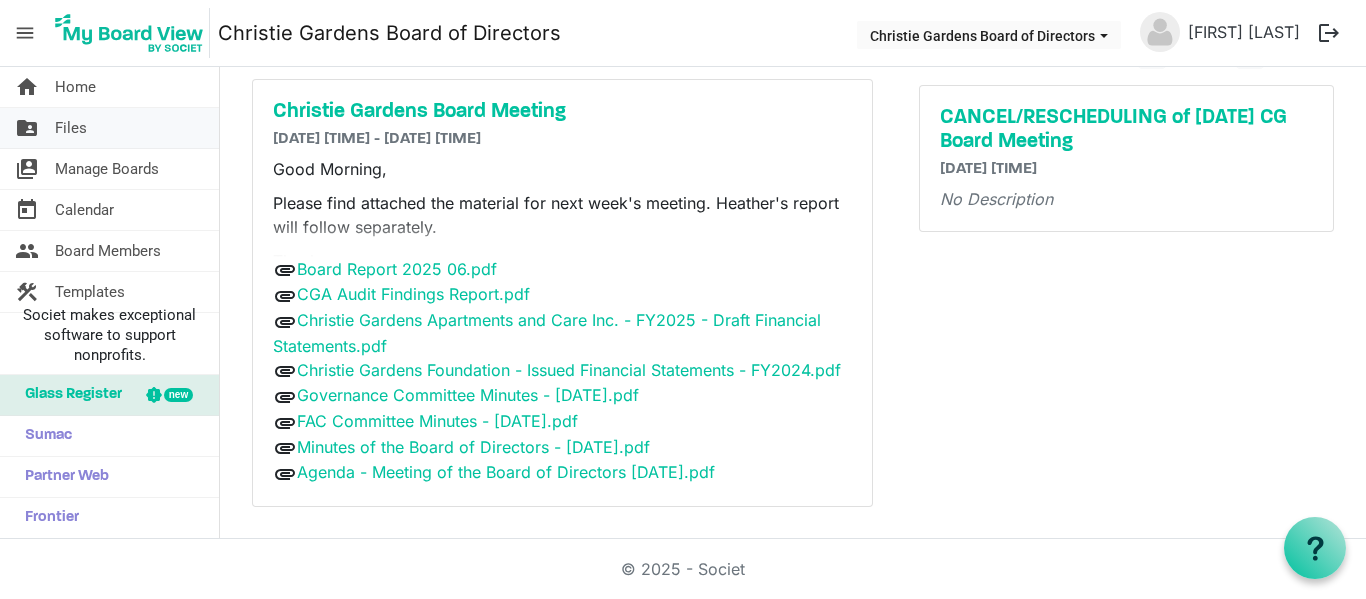 click on "Files" at bounding box center (71, 128) 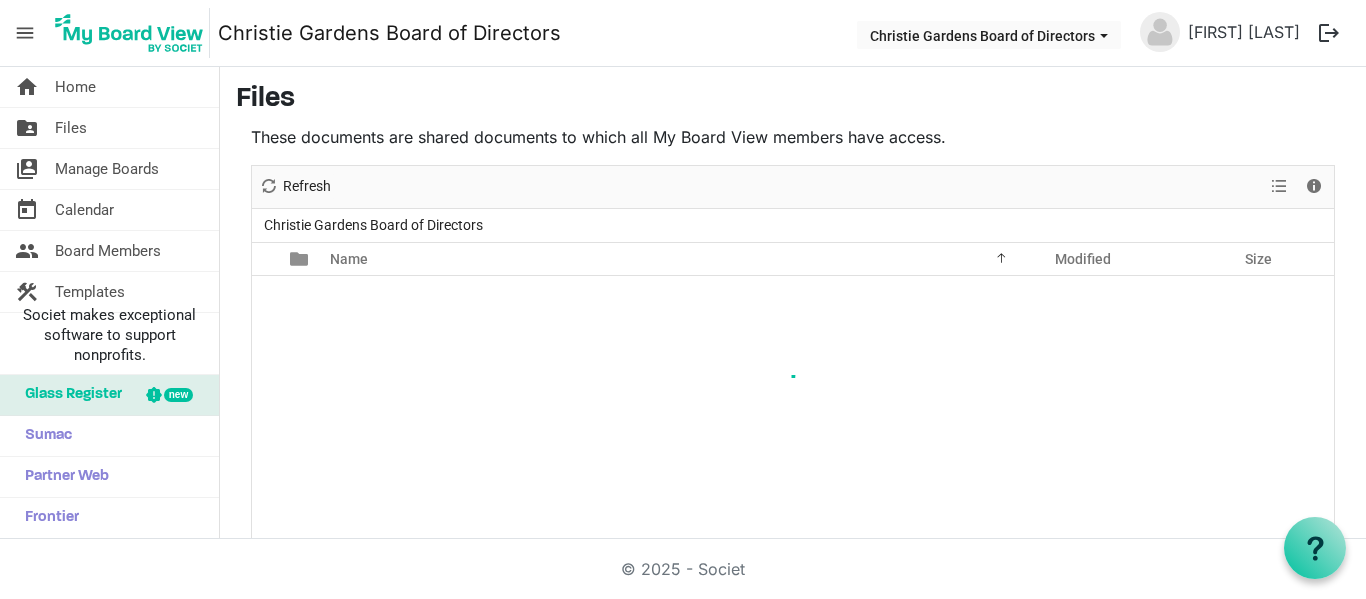 scroll, scrollTop: 0, scrollLeft: 0, axis: both 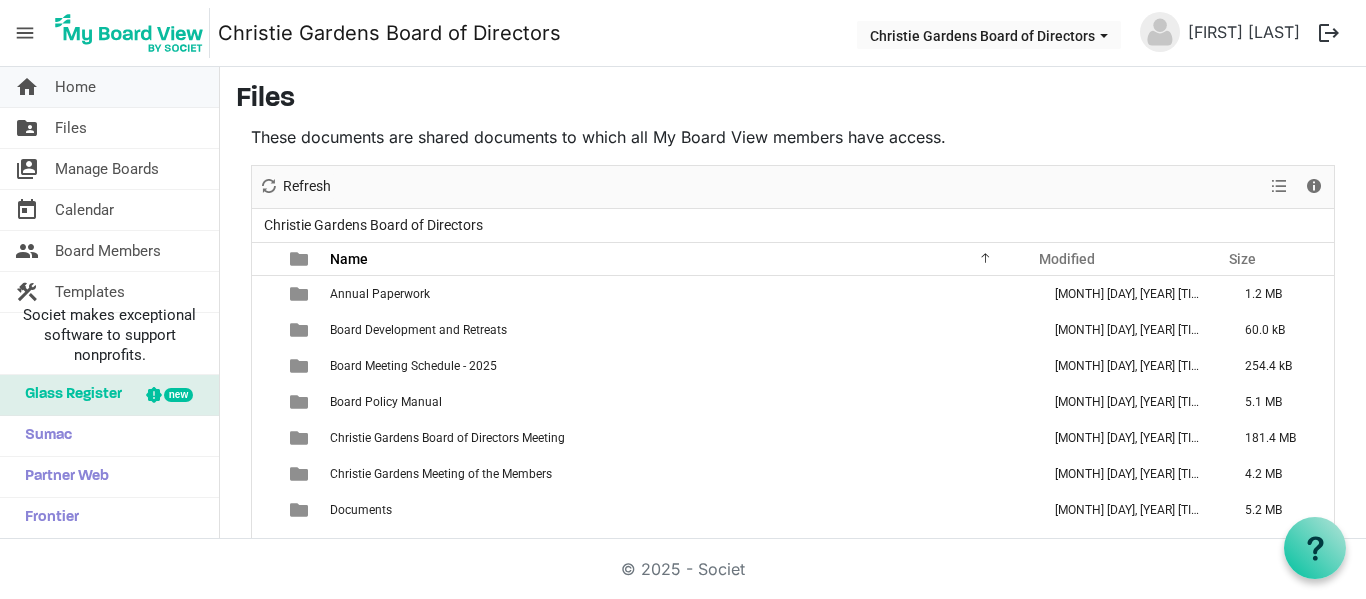click on "Home" at bounding box center [75, 87] 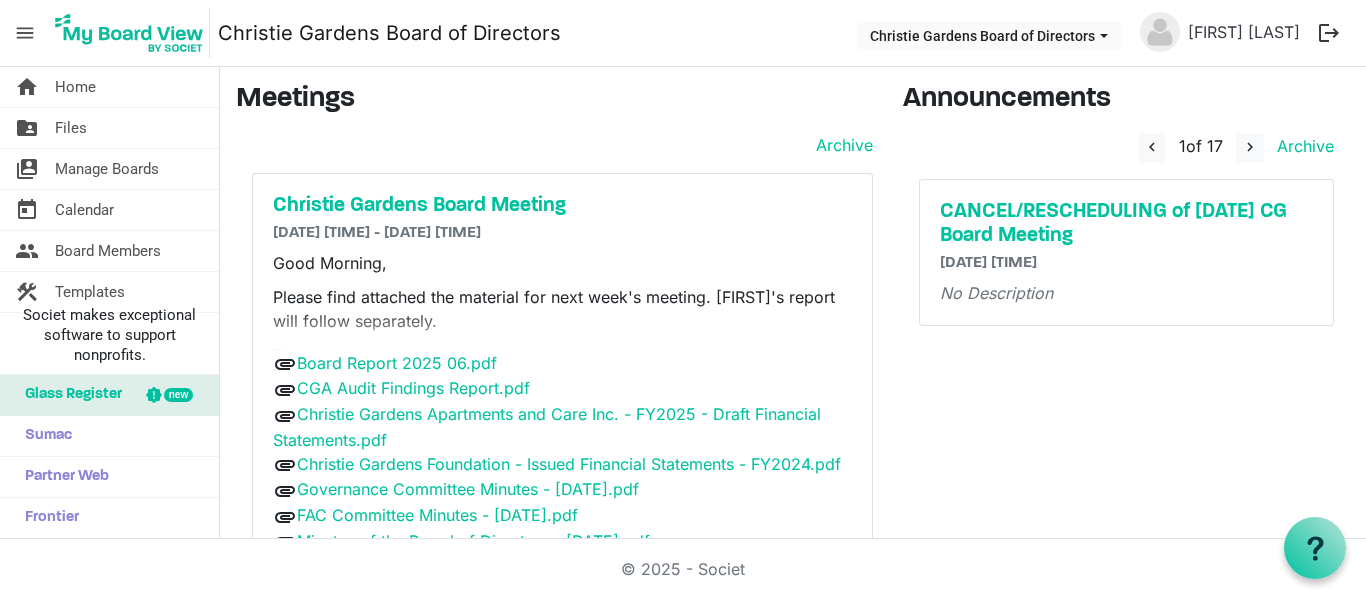scroll, scrollTop: 0, scrollLeft: 0, axis: both 